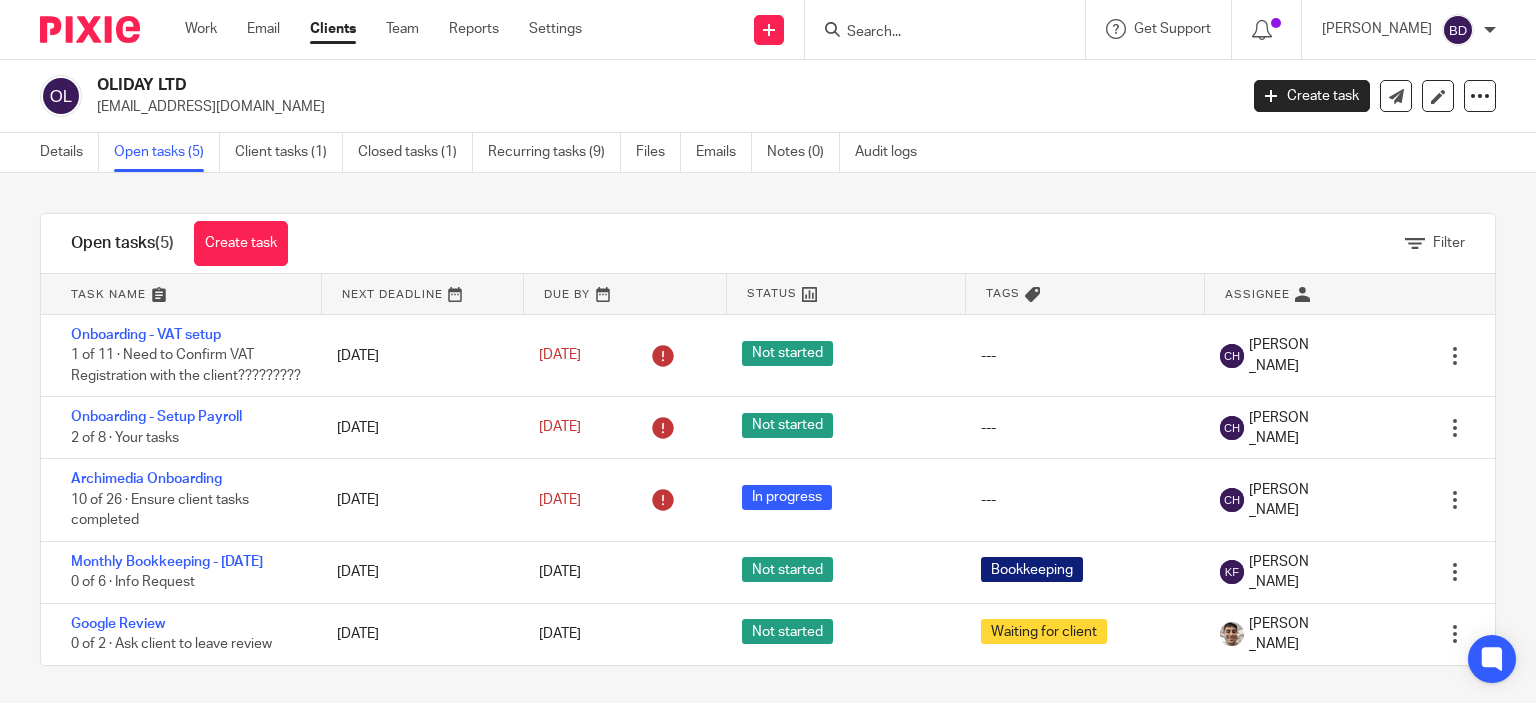 scroll, scrollTop: 0, scrollLeft: 0, axis: both 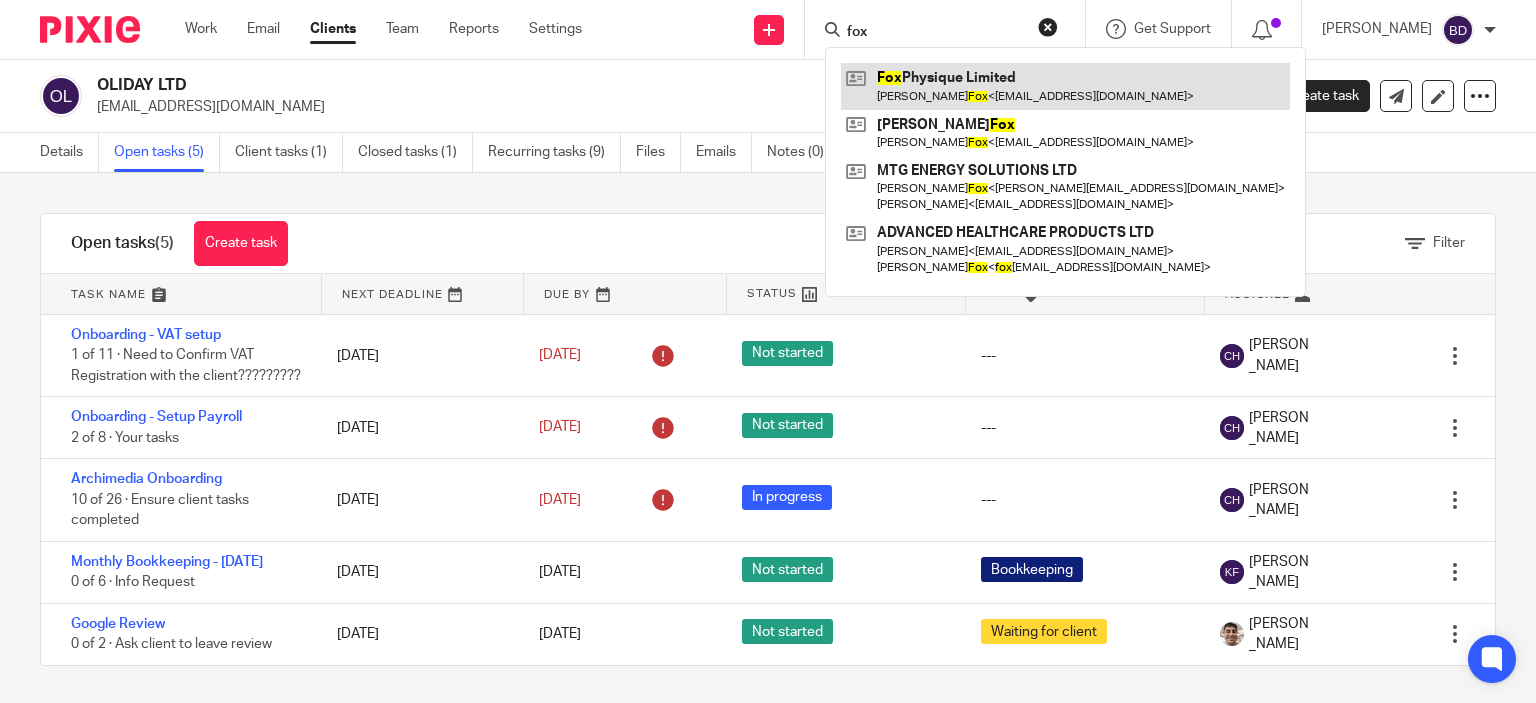 type on "fox" 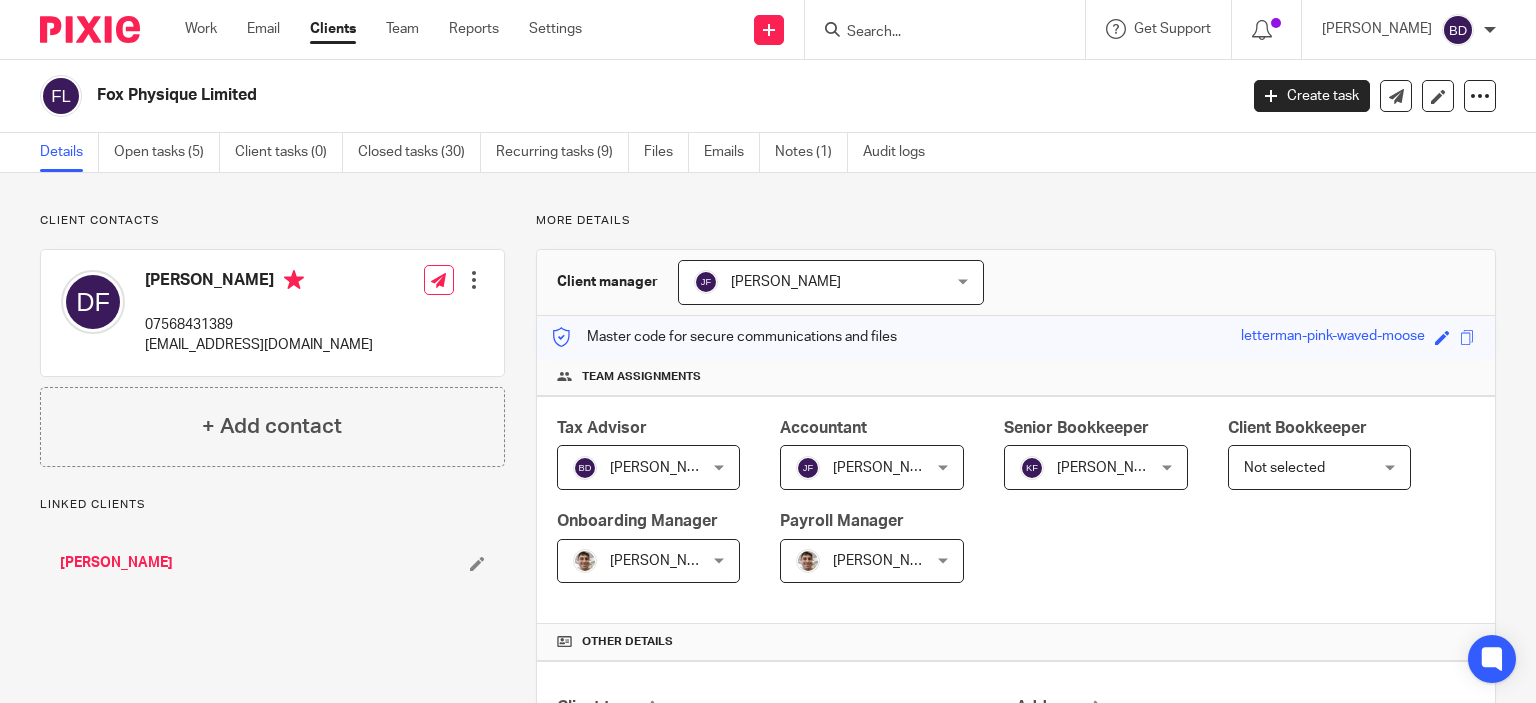 scroll, scrollTop: 0, scrollLeft: 0, axis: both 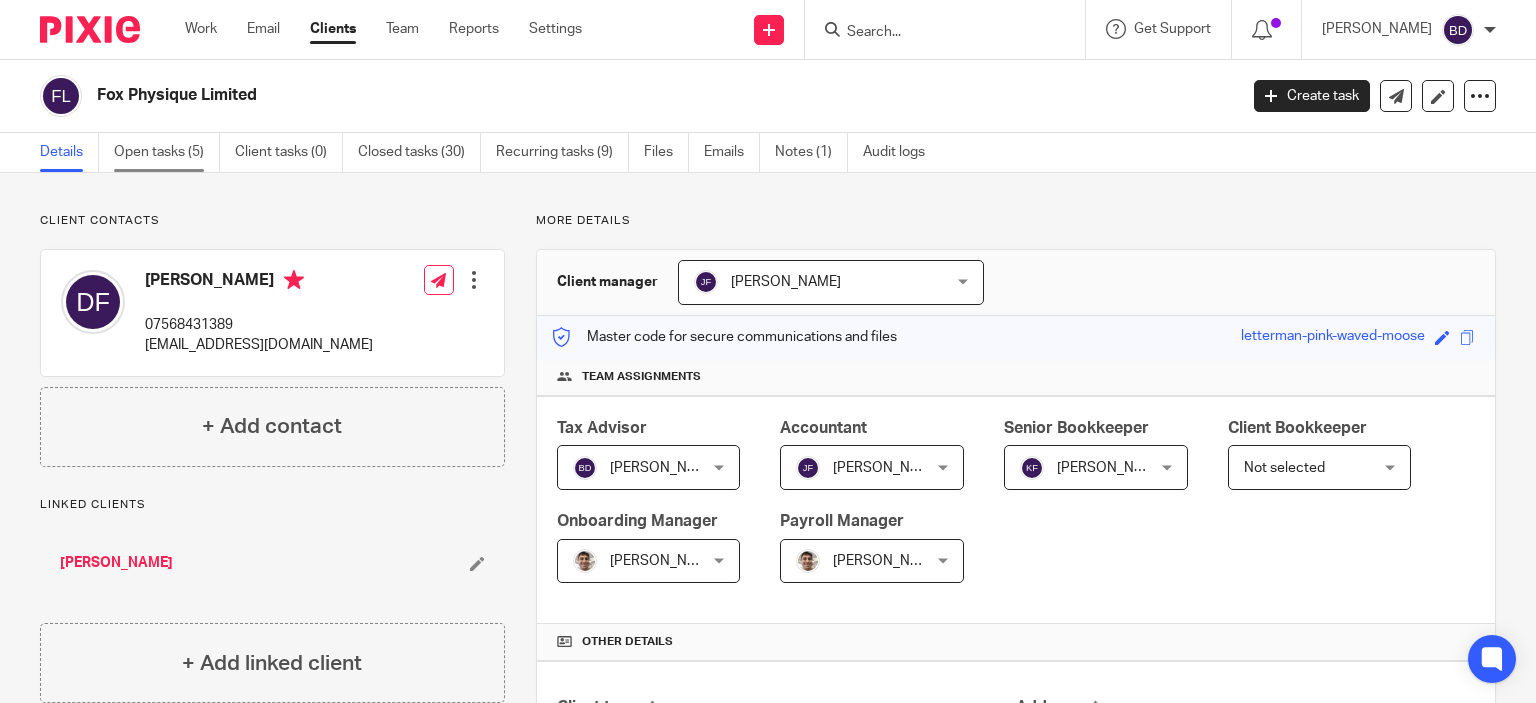 click on "Open tasks (5)" at bounding box center (167, 152) 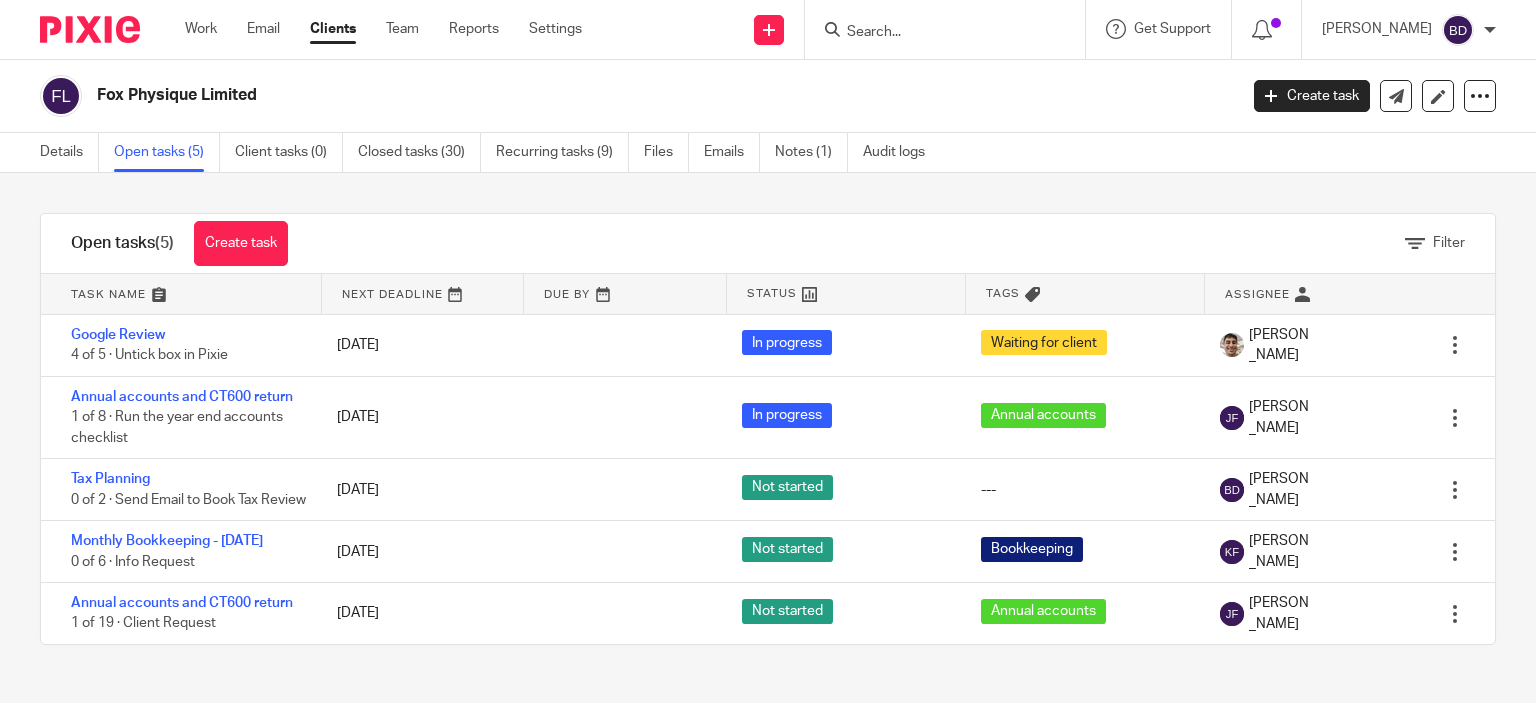 scroll, scrollTop: 0, scrollLeft: 0, axis: both 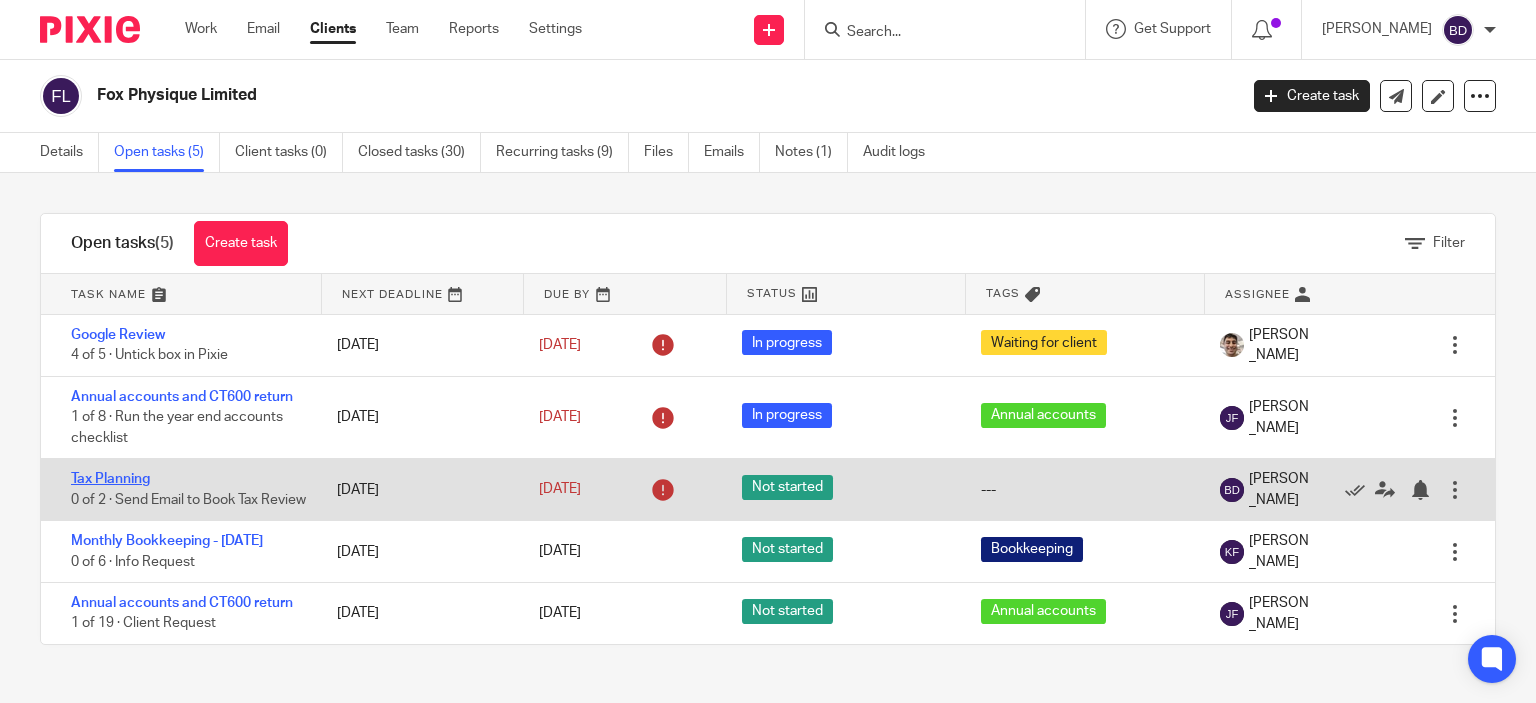 click on "Tax Planning" at bounding box center [110, 479] 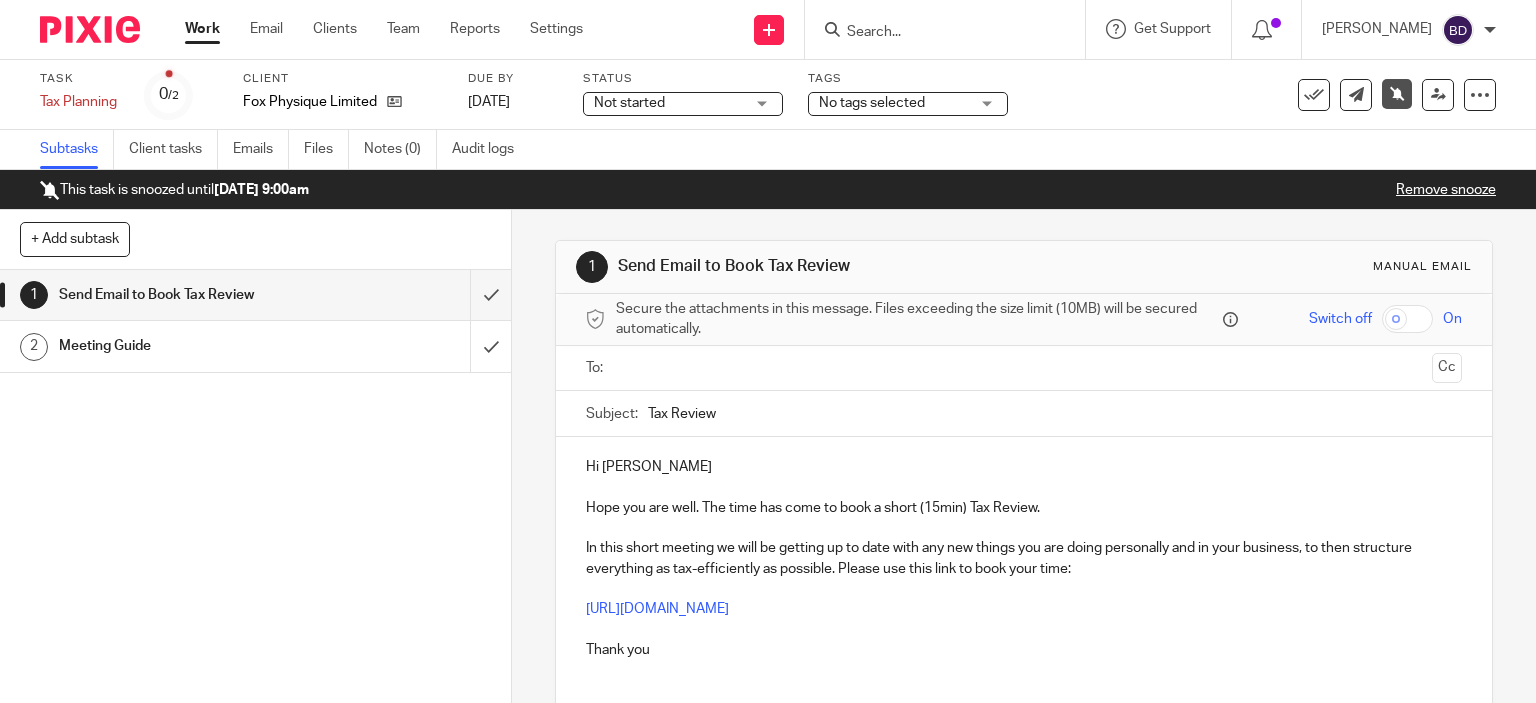 scroll, scrollTop: 0, scrollLeft: 0, axis: both 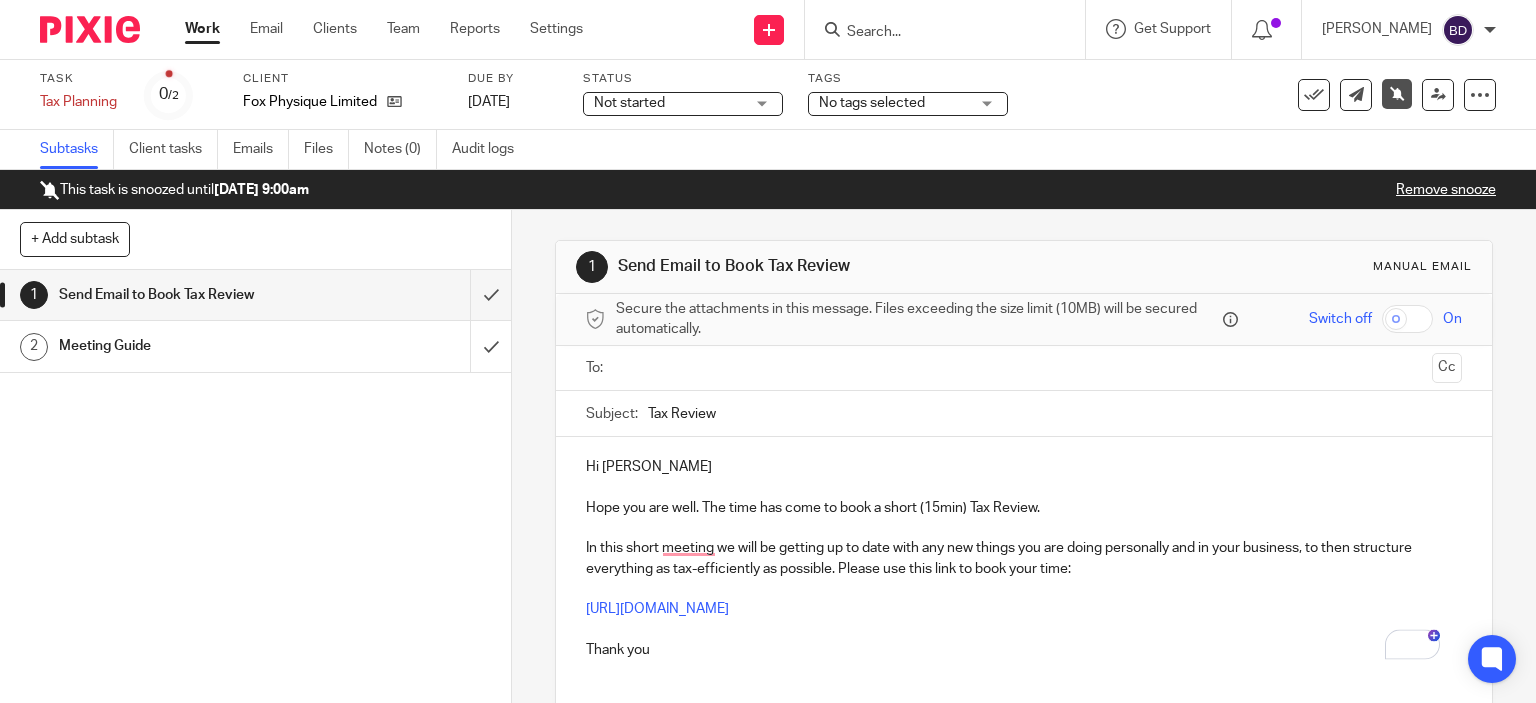 click at bounding box center (1023, 368) 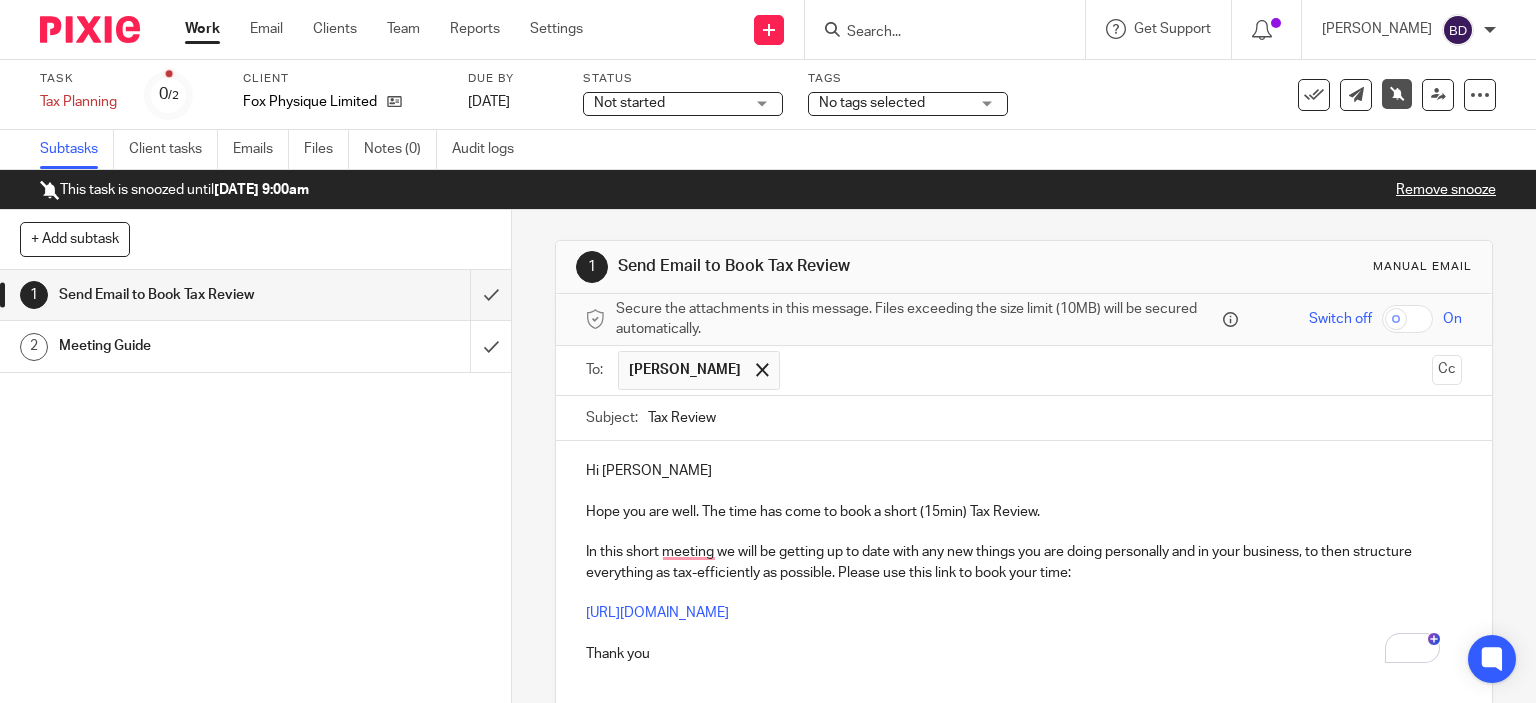 click on "Hi [PERSON_NAME]" at bounding box center [1024, 471] 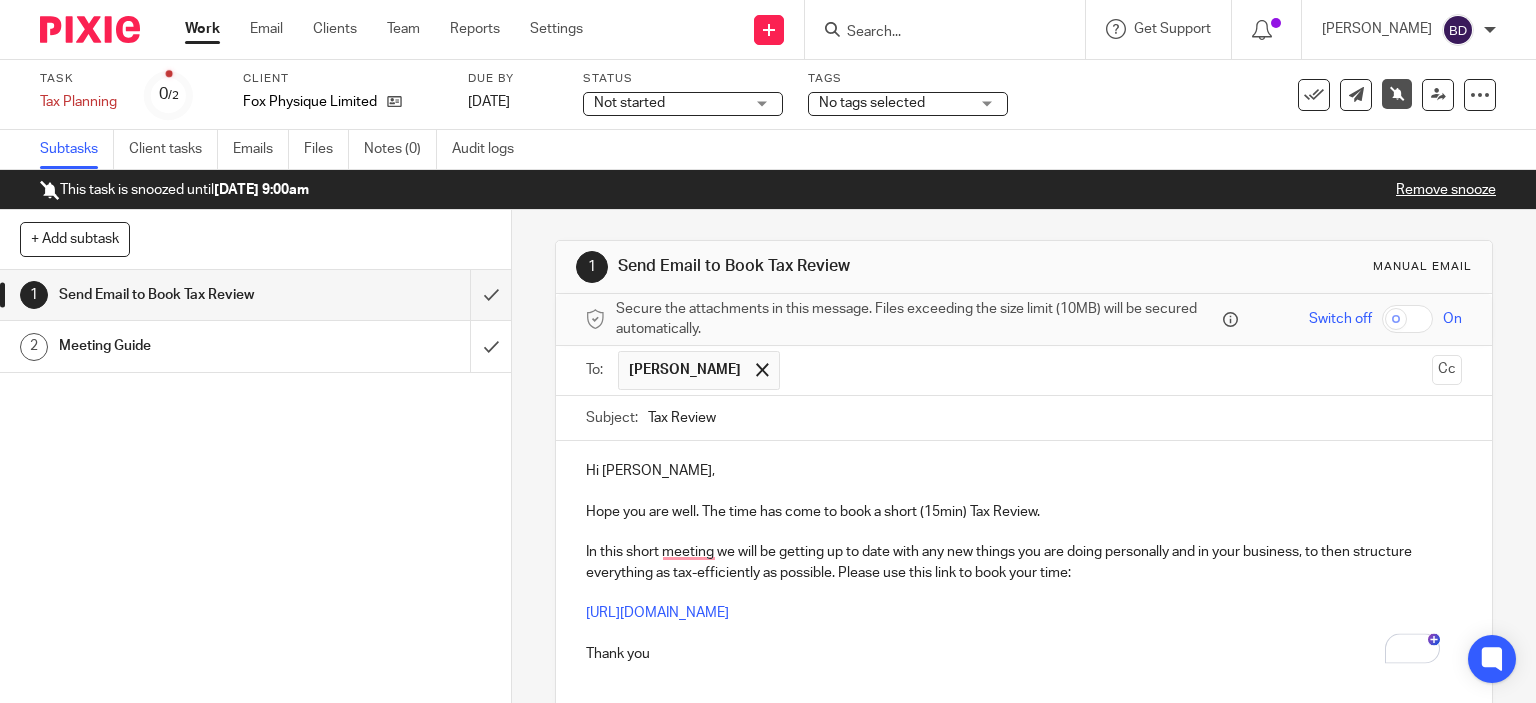 click on "Hope you are well. The time has come to book a short (15min) Tax Review." at bounding box center [1024, 512] 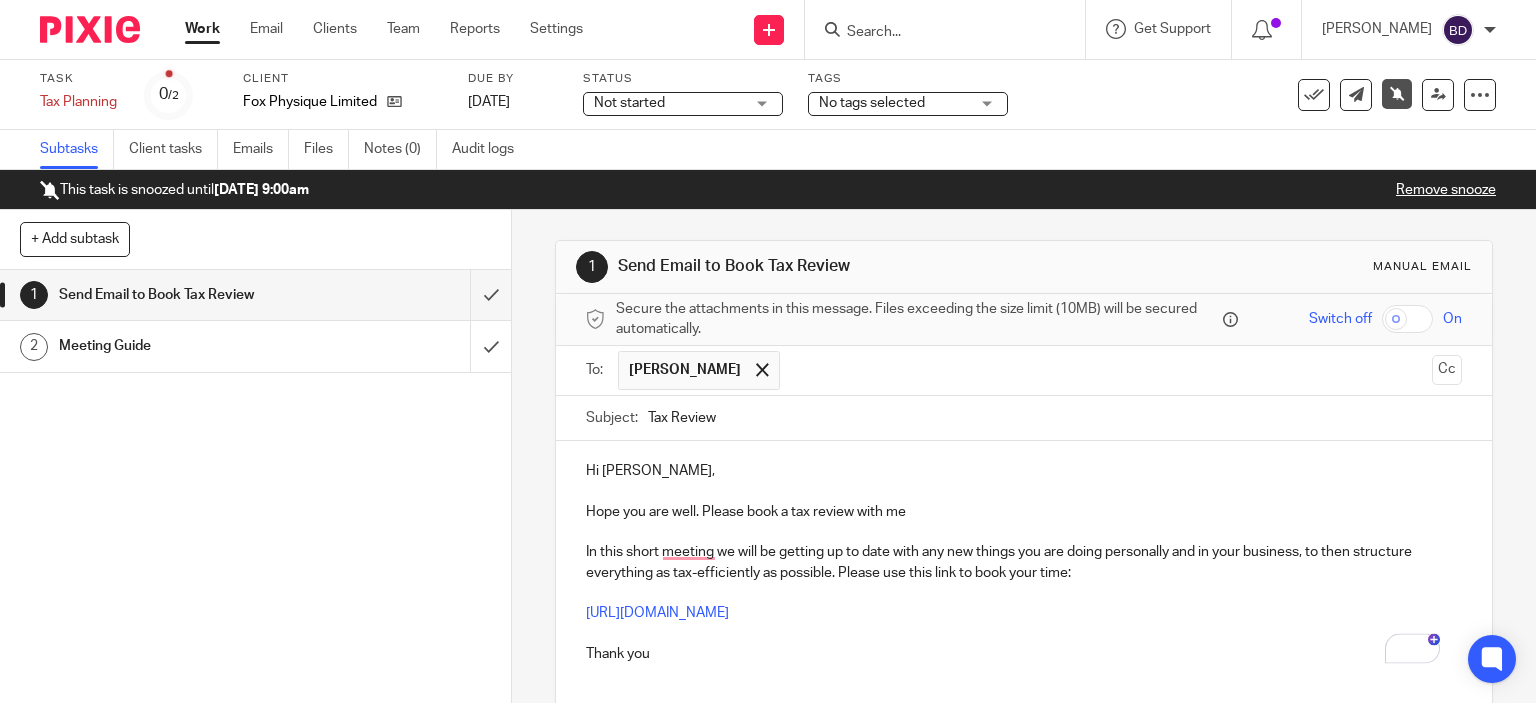 click on "Hope you are well. Please book a tax review with me" at bounding box center [1024, 512] 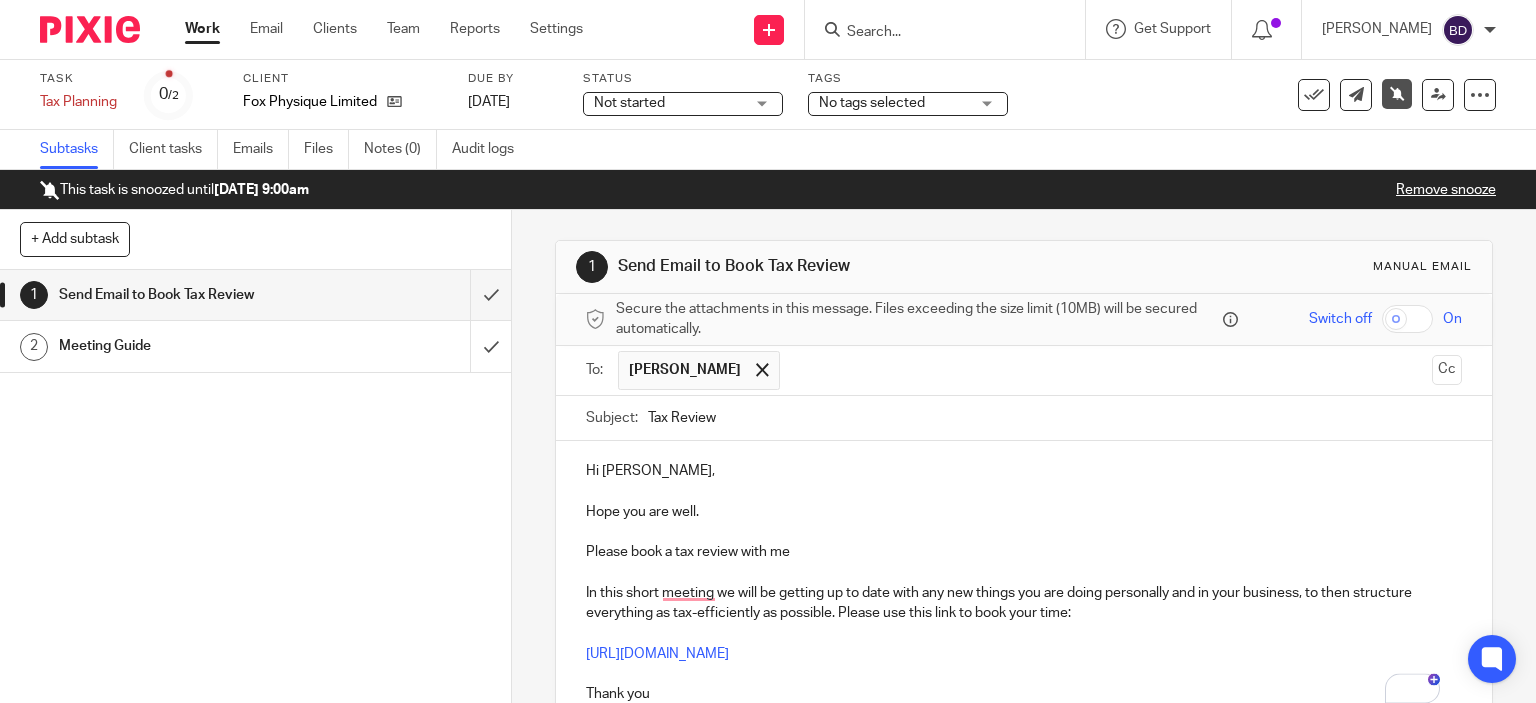 click at bounding box center (1024, 532) 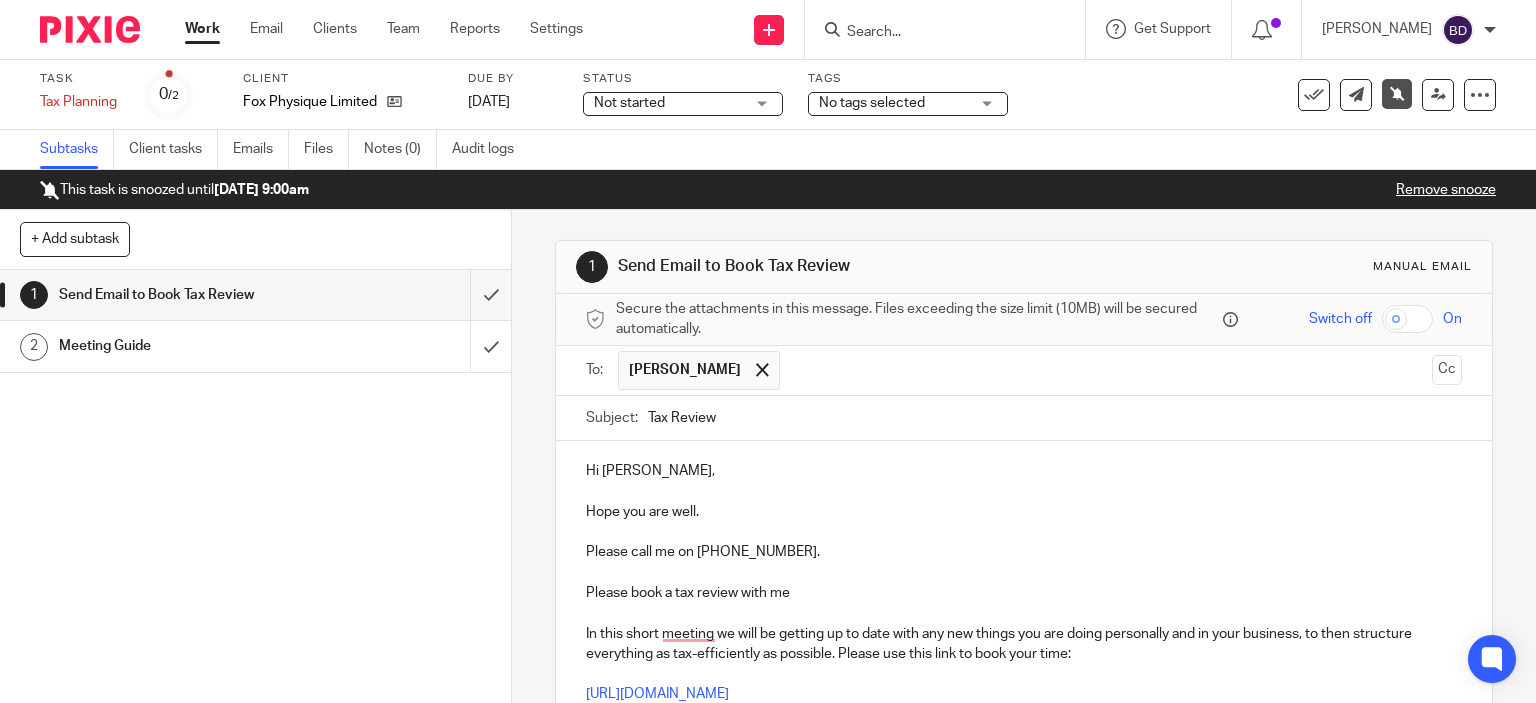 scroll, scrollTop: 100, scrollLeft: 0, axis: vertical 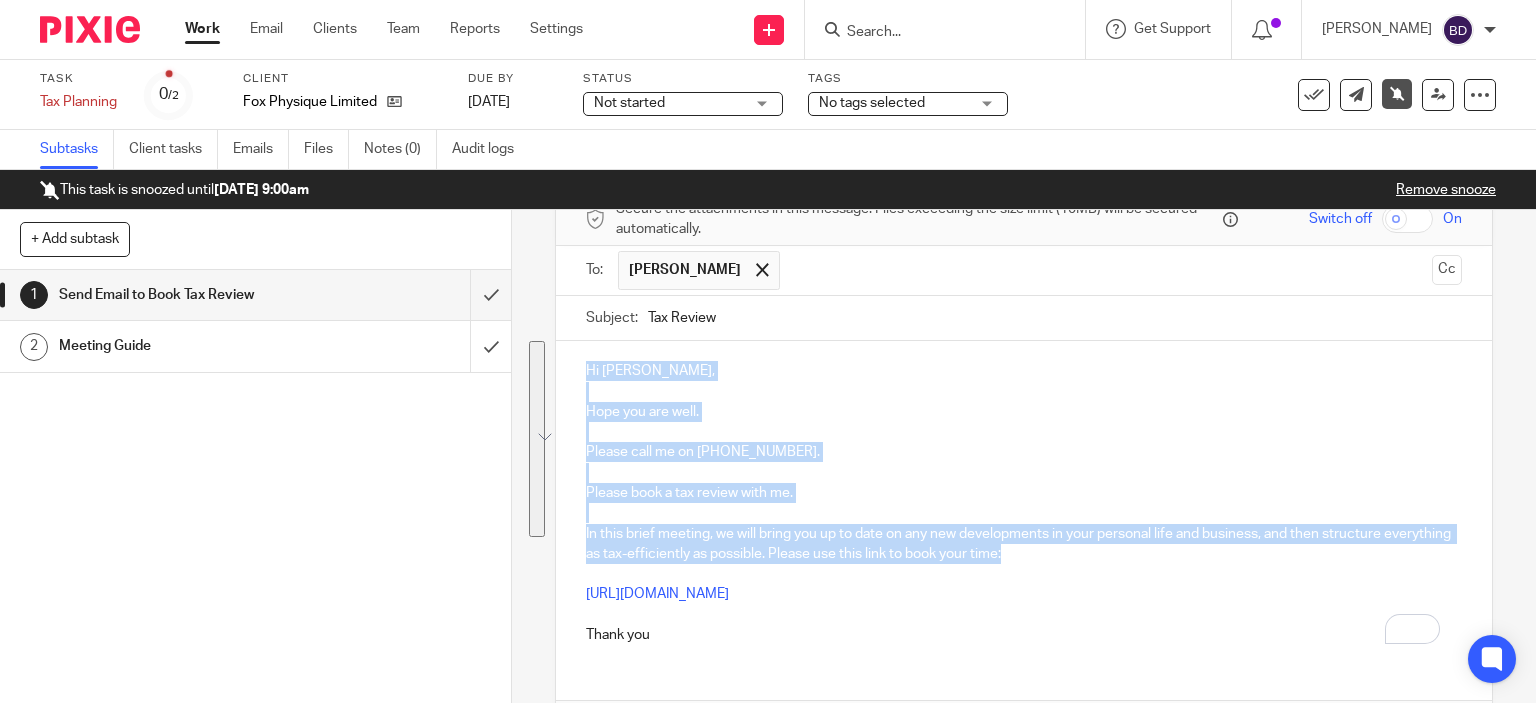 drag, startPoint x: 580, startPoint y: 367, endPoint x: 1103, endPoint y: 556, distance: 556.1025 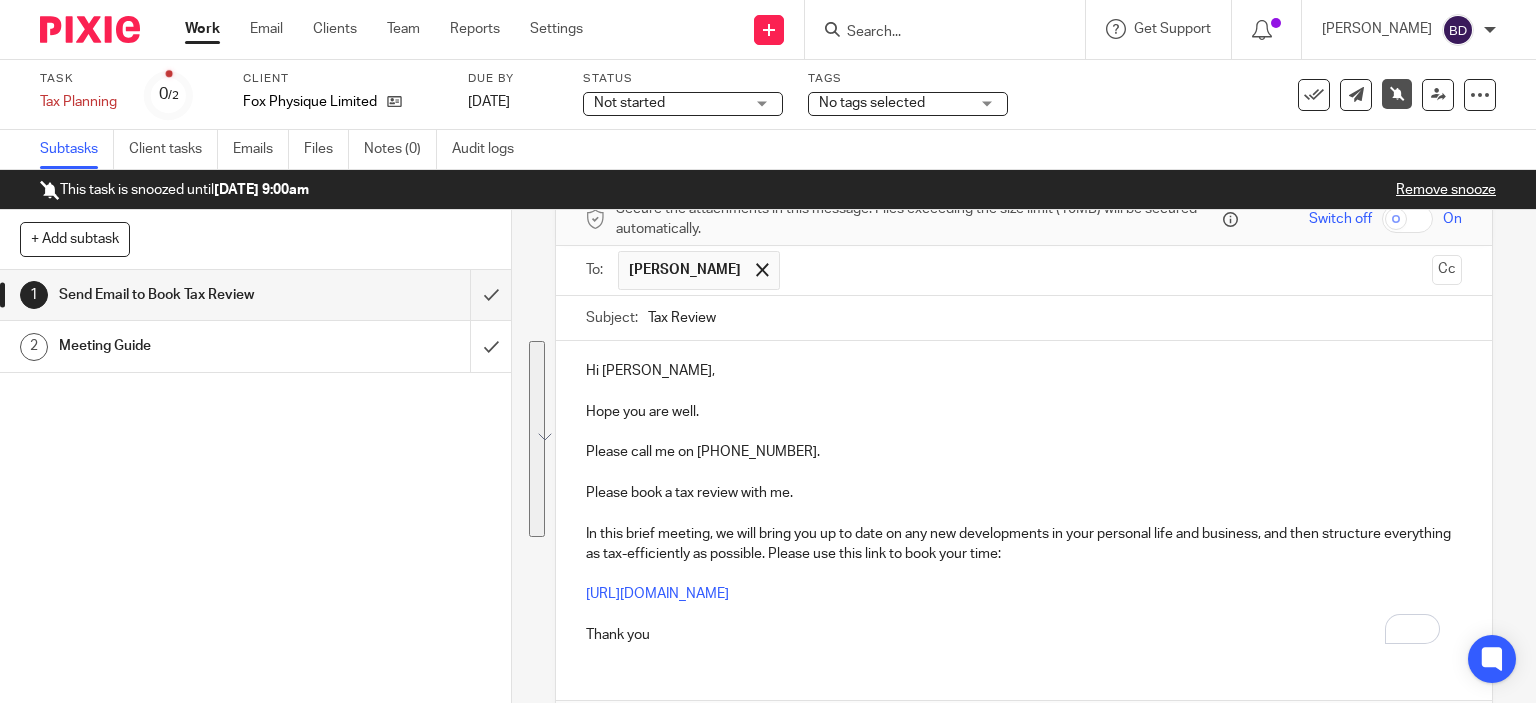 scroll, scrollTop: 50, scrollLeft: 0, axis: vertical 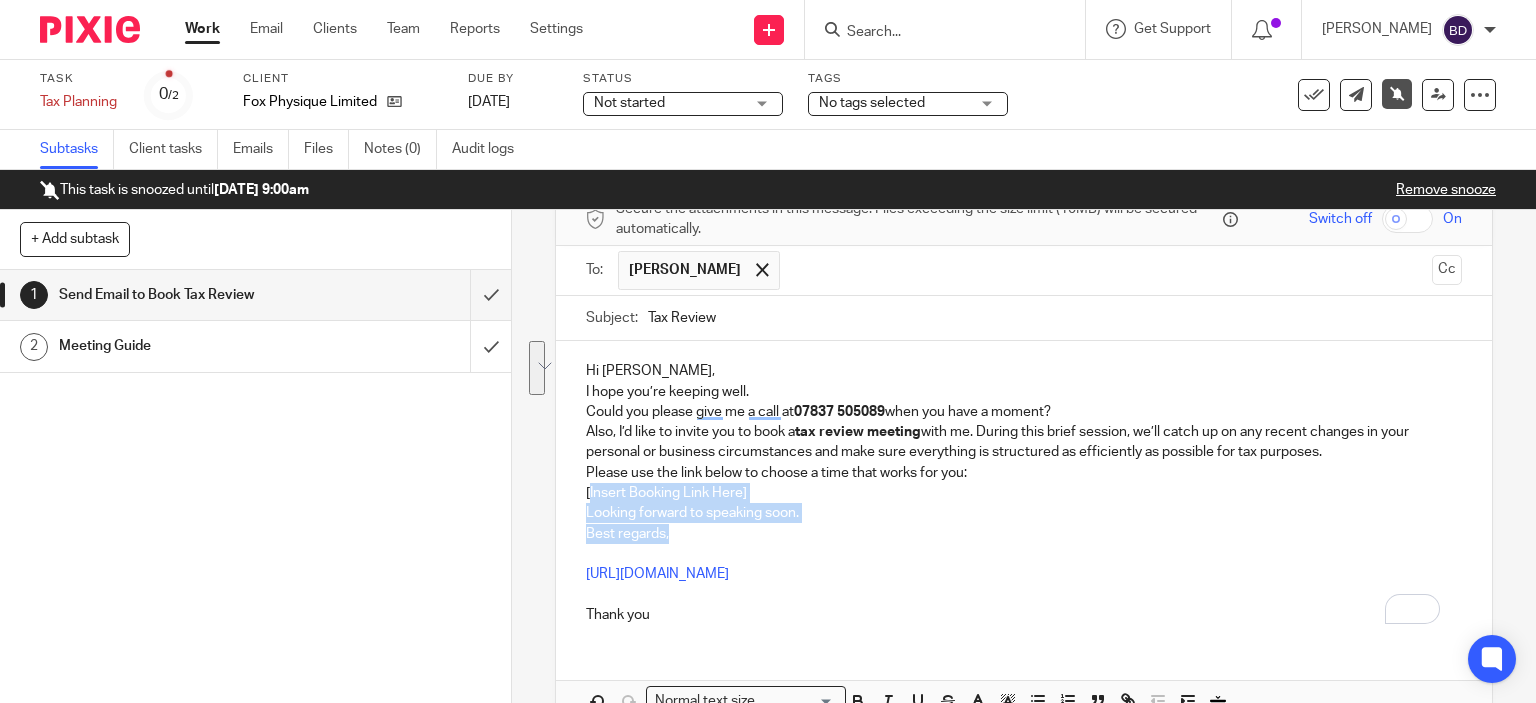 drag, startPoint x: 581, startPoint y: 491, endPoint x: 673, endPoint y: 535, distance: 101.98039 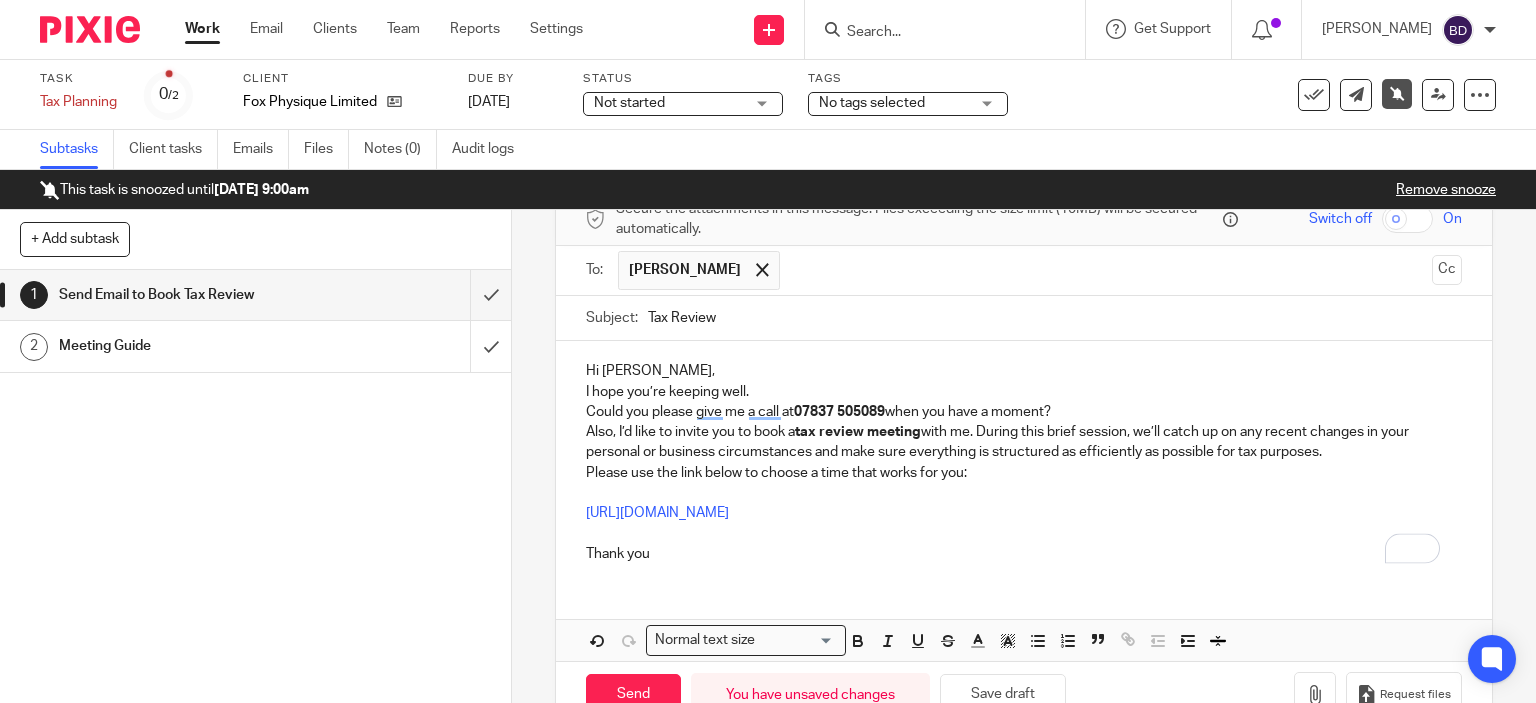 scroll, scrollTop: 0, scrollLeft: 0, axis: both 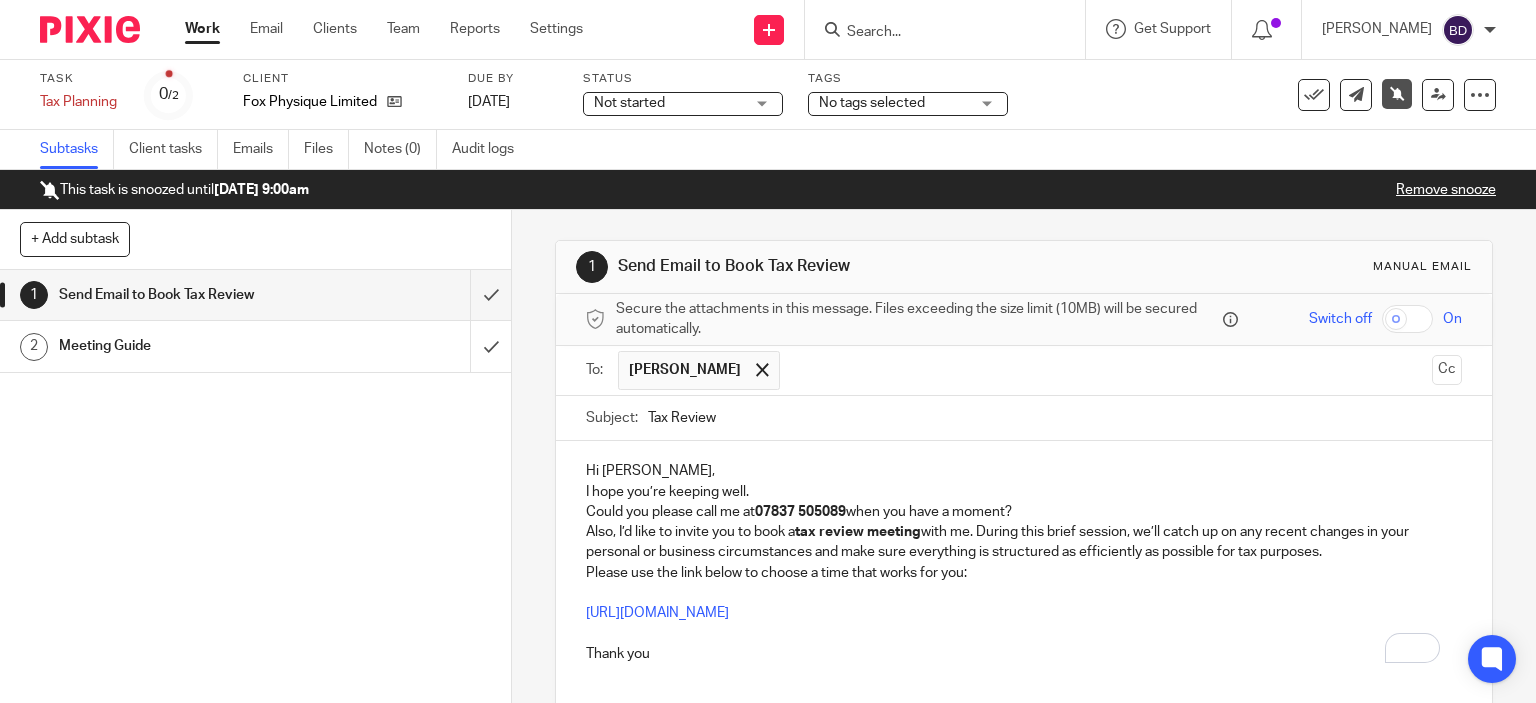 click on "Also, I’d like to invite you to book a  tax review meeting  with me. During this brief session, we’ll catch up on any recent changes in your personal or business circumstances and make sure everything is structured as efficiently as possible for tax purposes." at bounding box center (1024, 542) 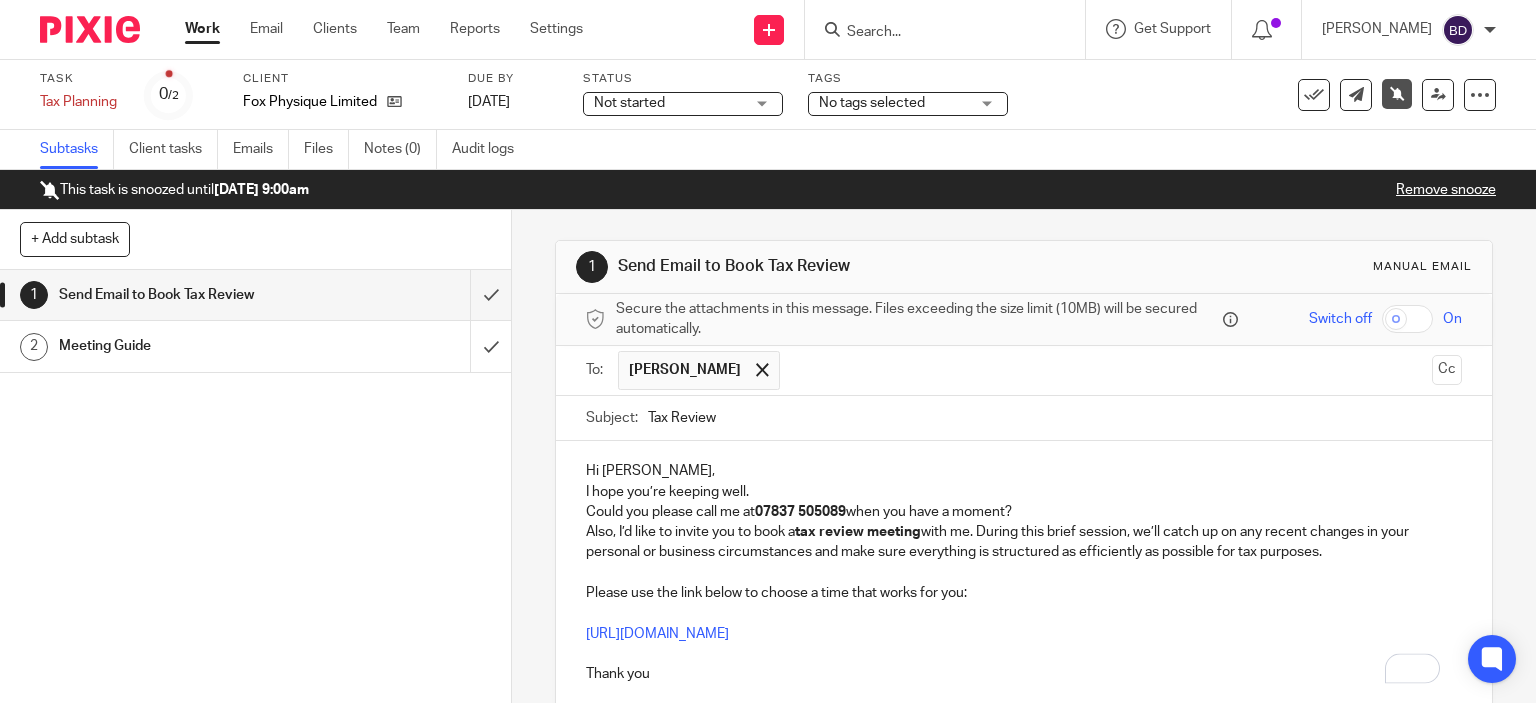 click on "Hi [PERSON_NAME]," at bounding box center [1024, 471] 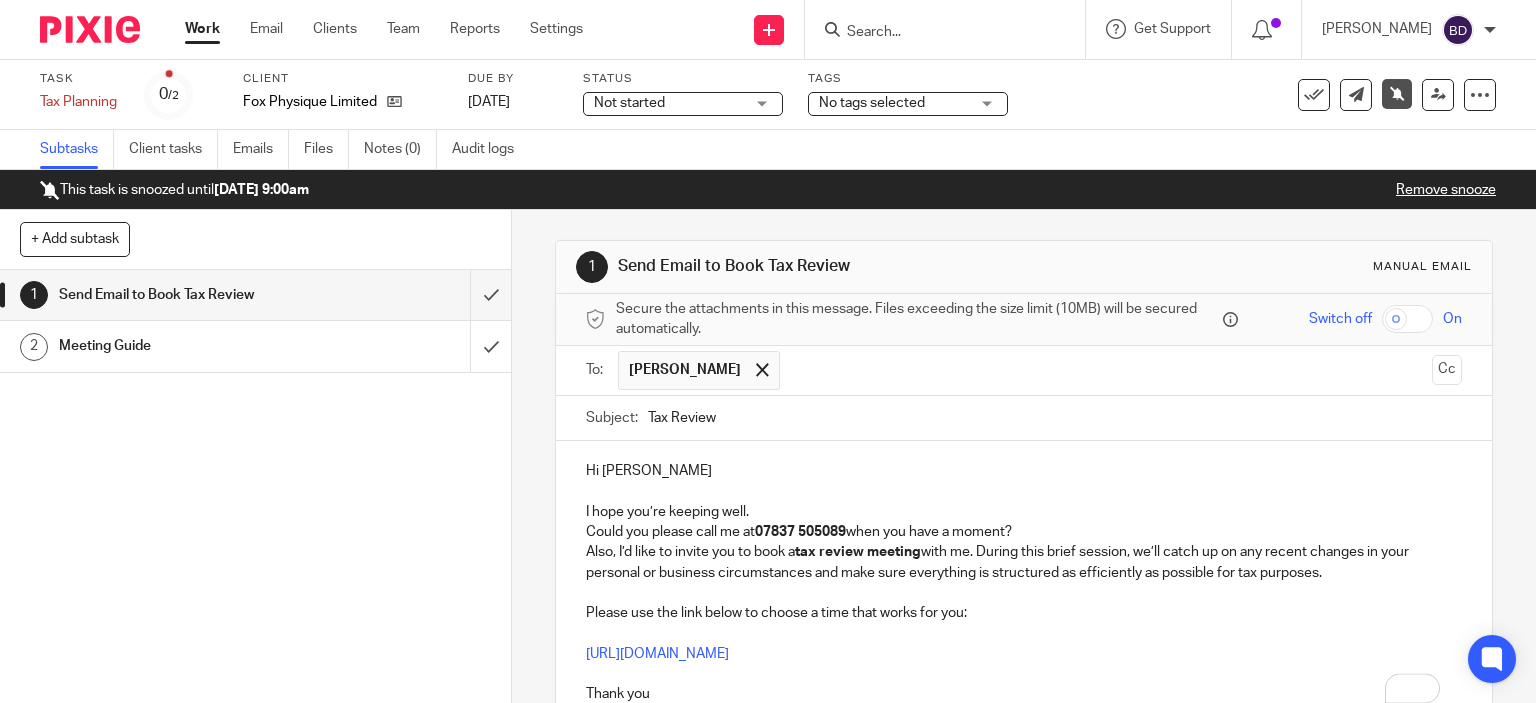 click on "I hope you’re keeping well." at bounding box center (1024, 512) 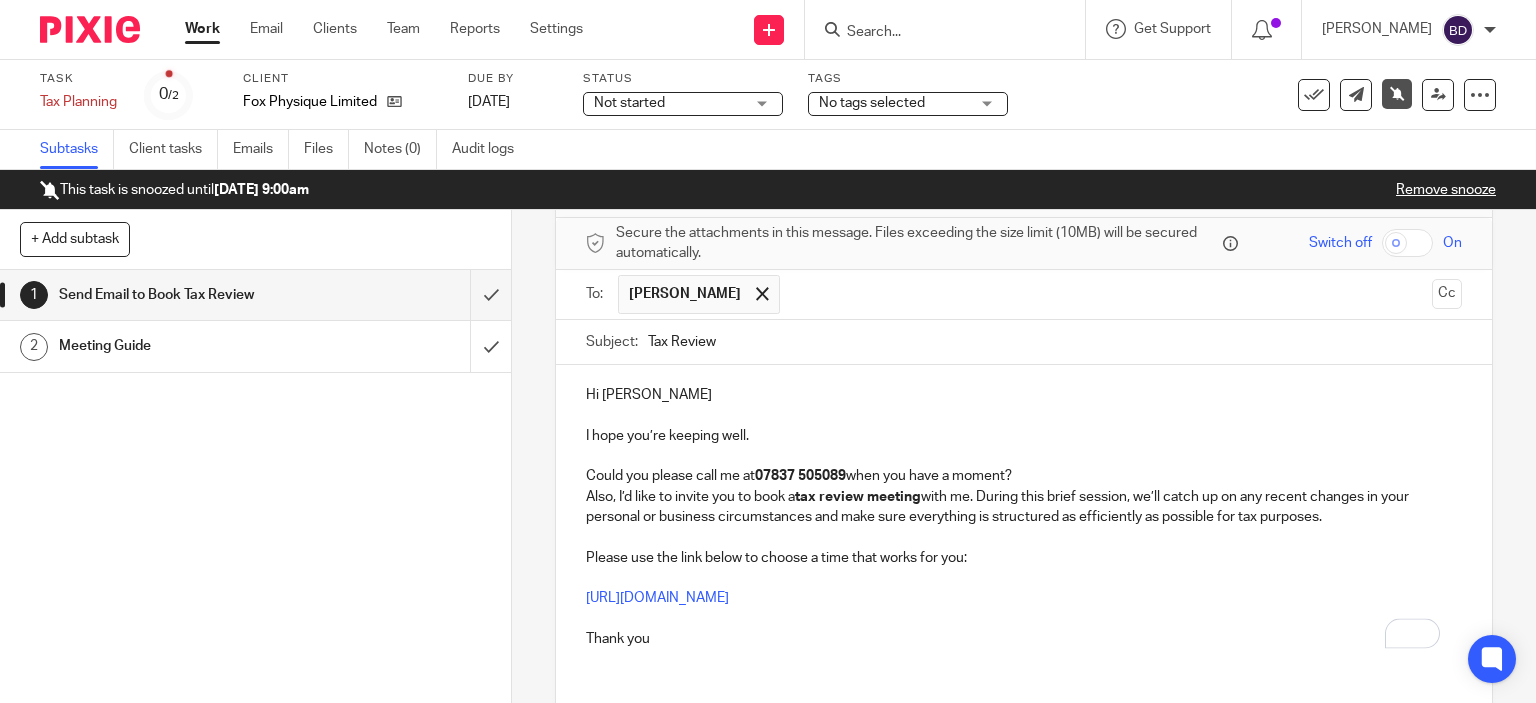 scroll, scrollTop: 200, scrollLeft: 0, axis: vertical 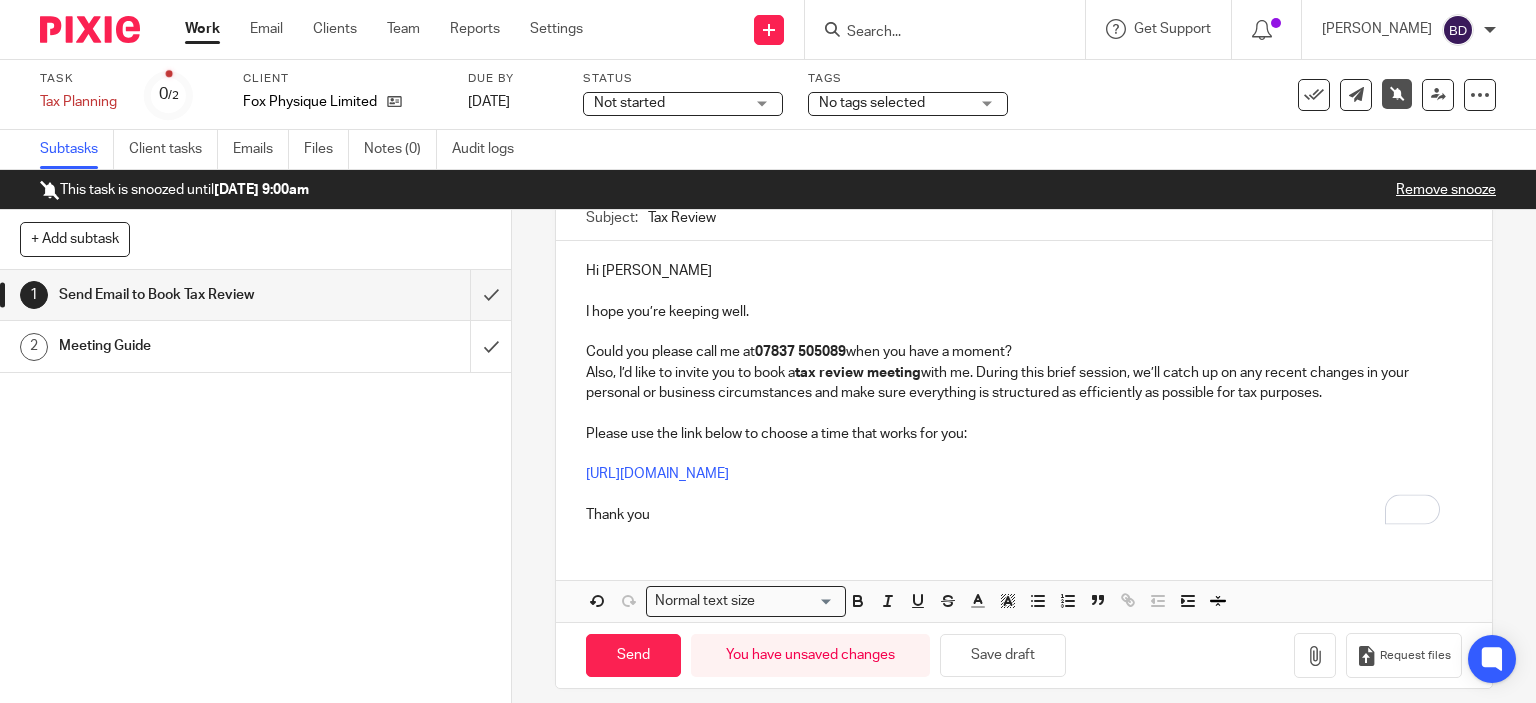 click on "Thank you" at bounding box center (1024, 504) 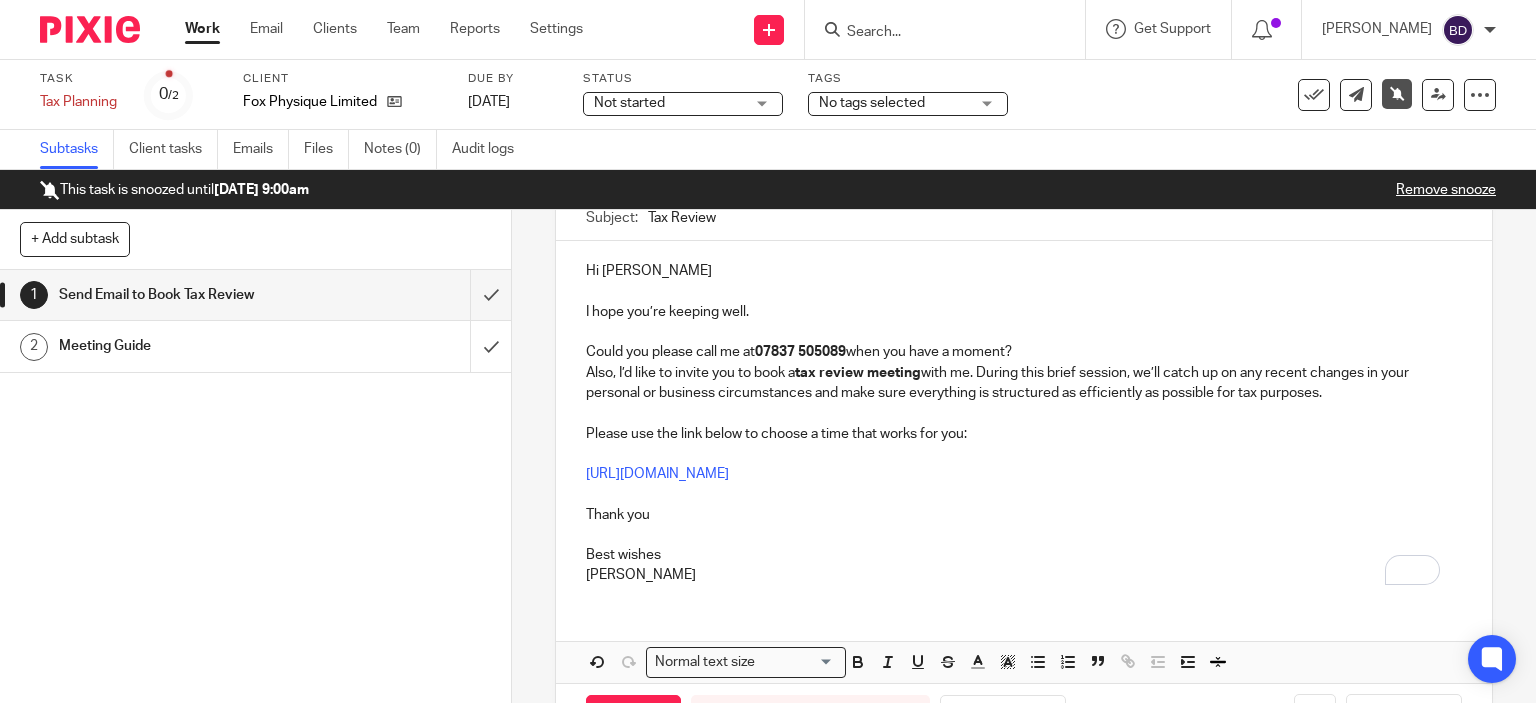 click on "Could you please call me at  [PHONE_NUMBER]  when you have a moment?" at bounding box center (1024, 352) 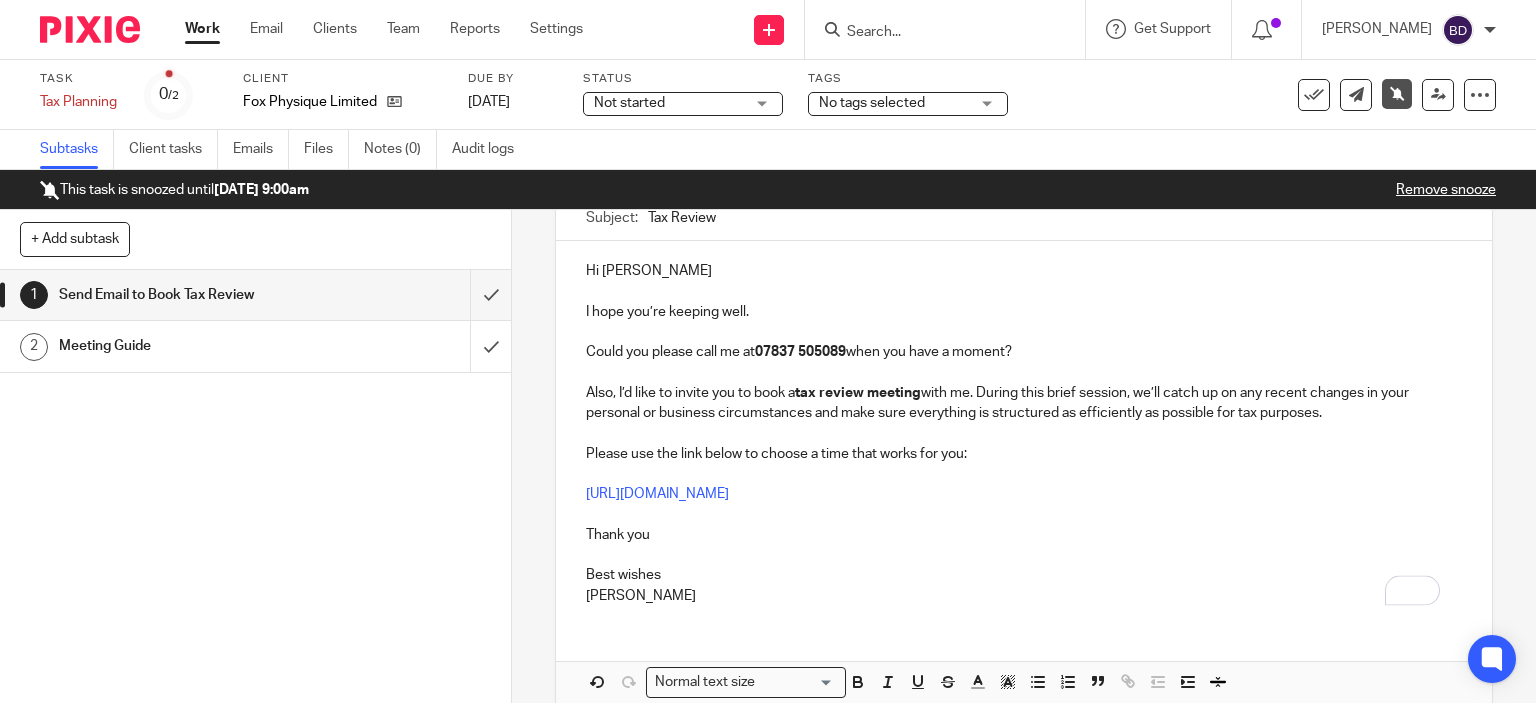 scroll, scrollTop: 293, scrollLeft: 0, axis: vertical 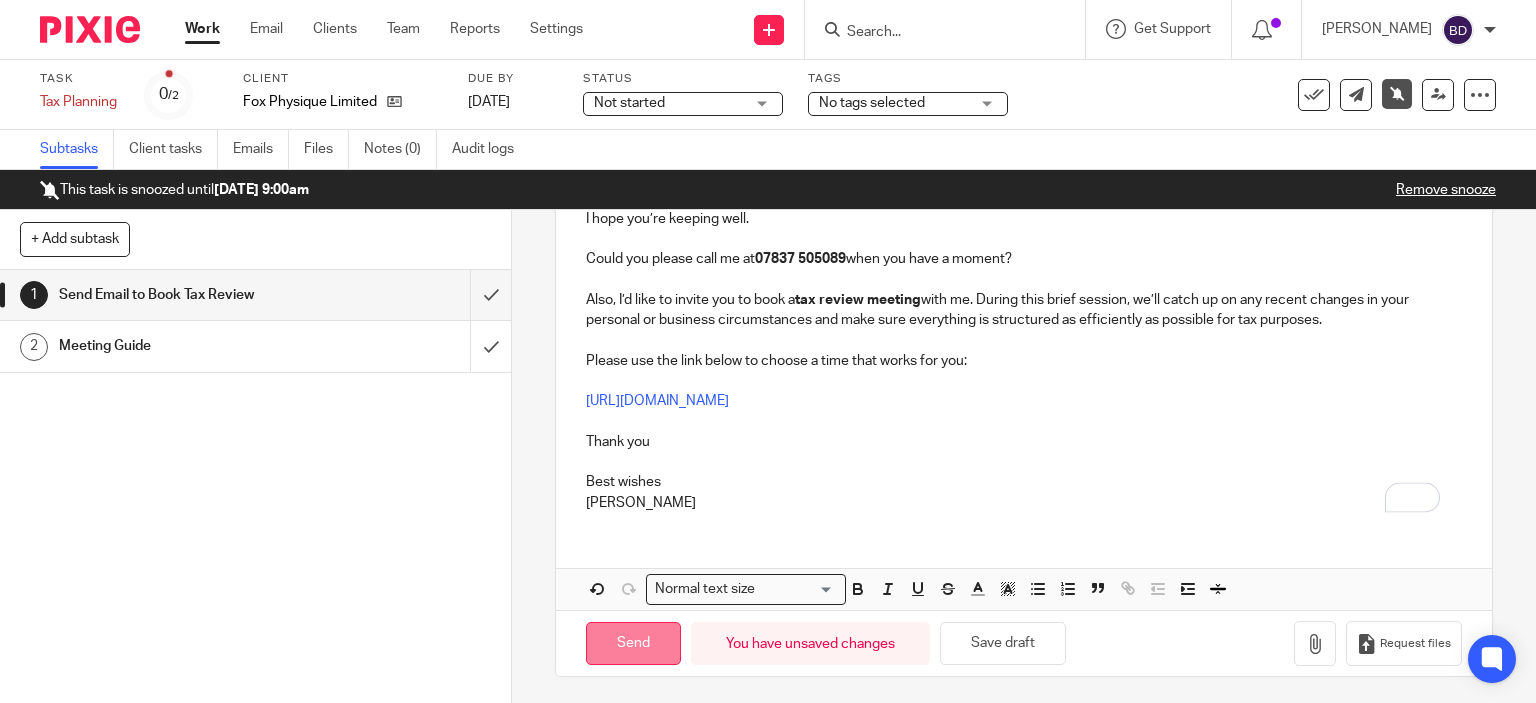 click on "Send" at bounding box center (633, 643) 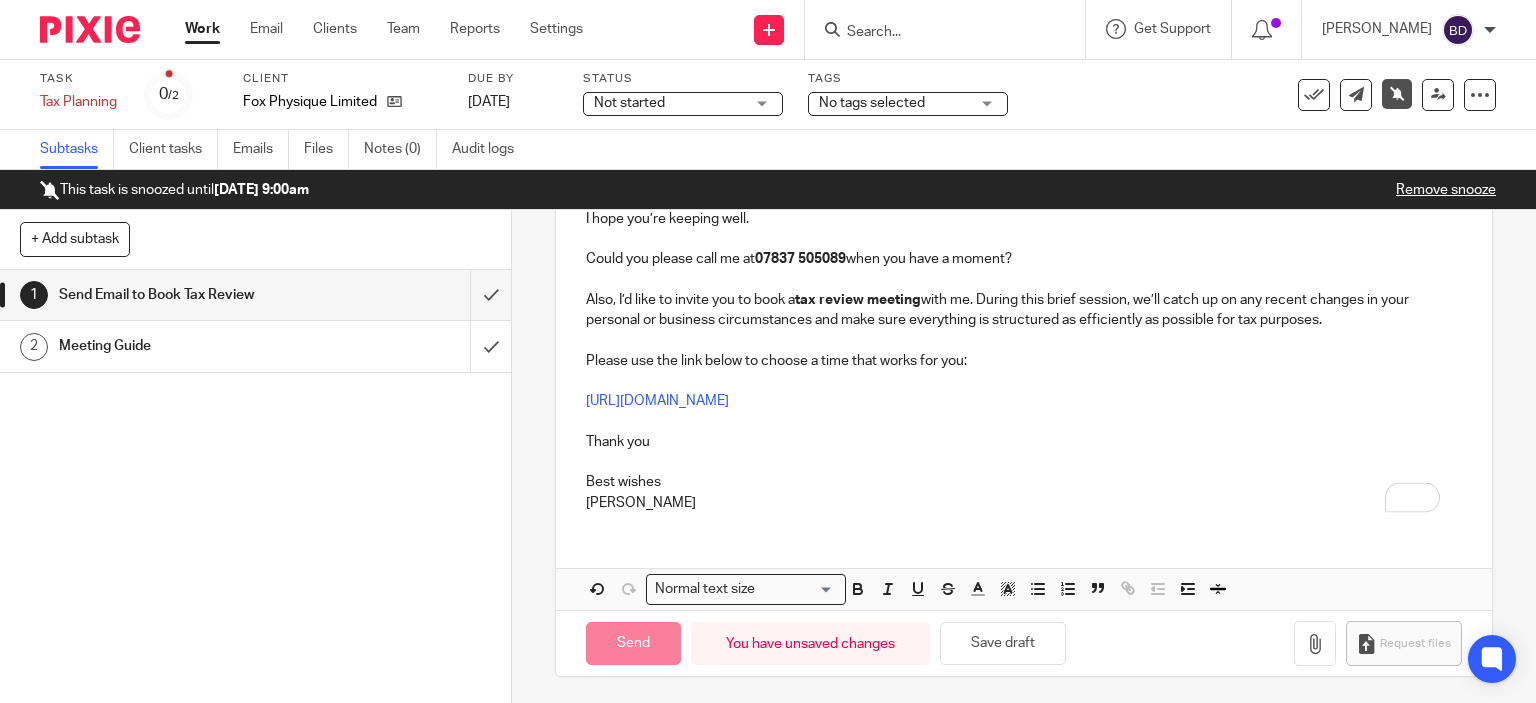 type on "Sent" 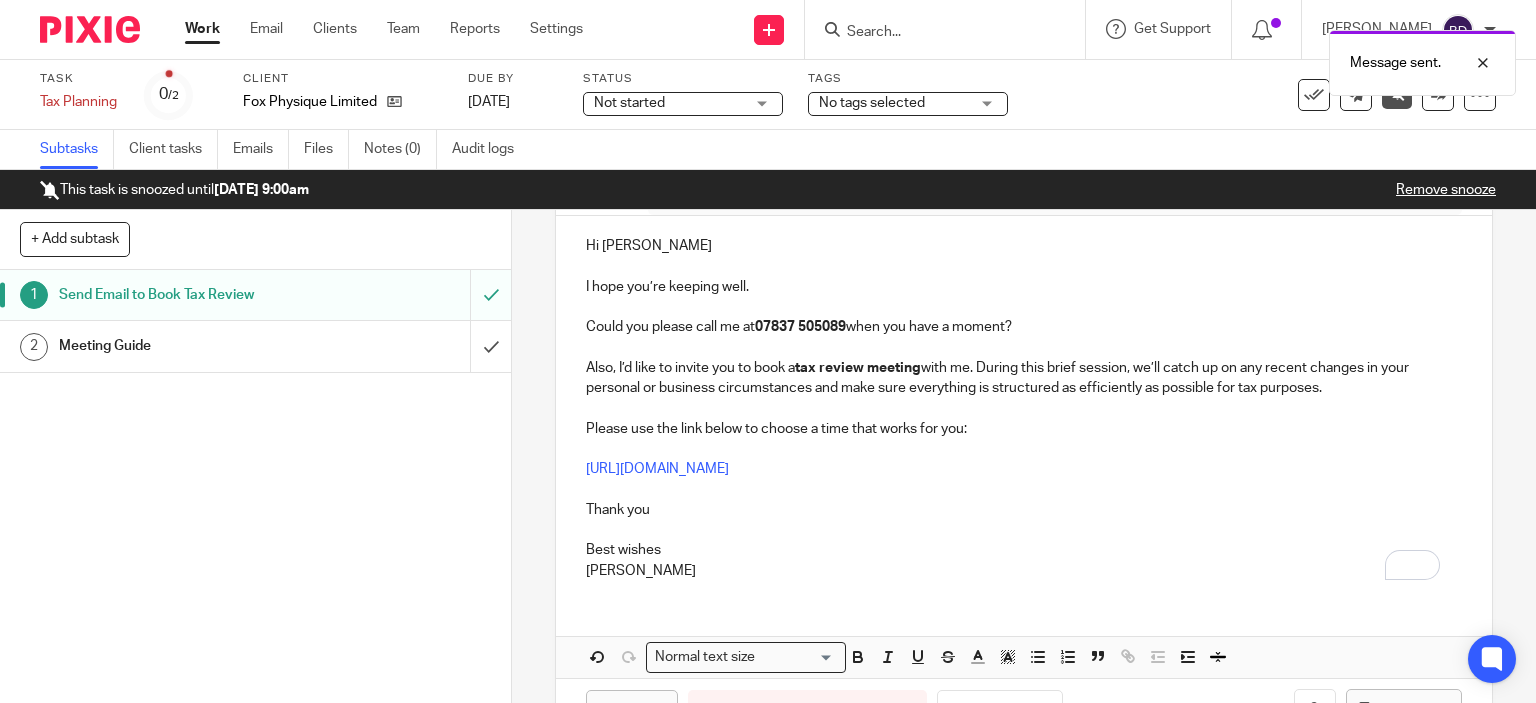 scroll, scrollTop: 193, scrollLeft: 0, axis: vertical 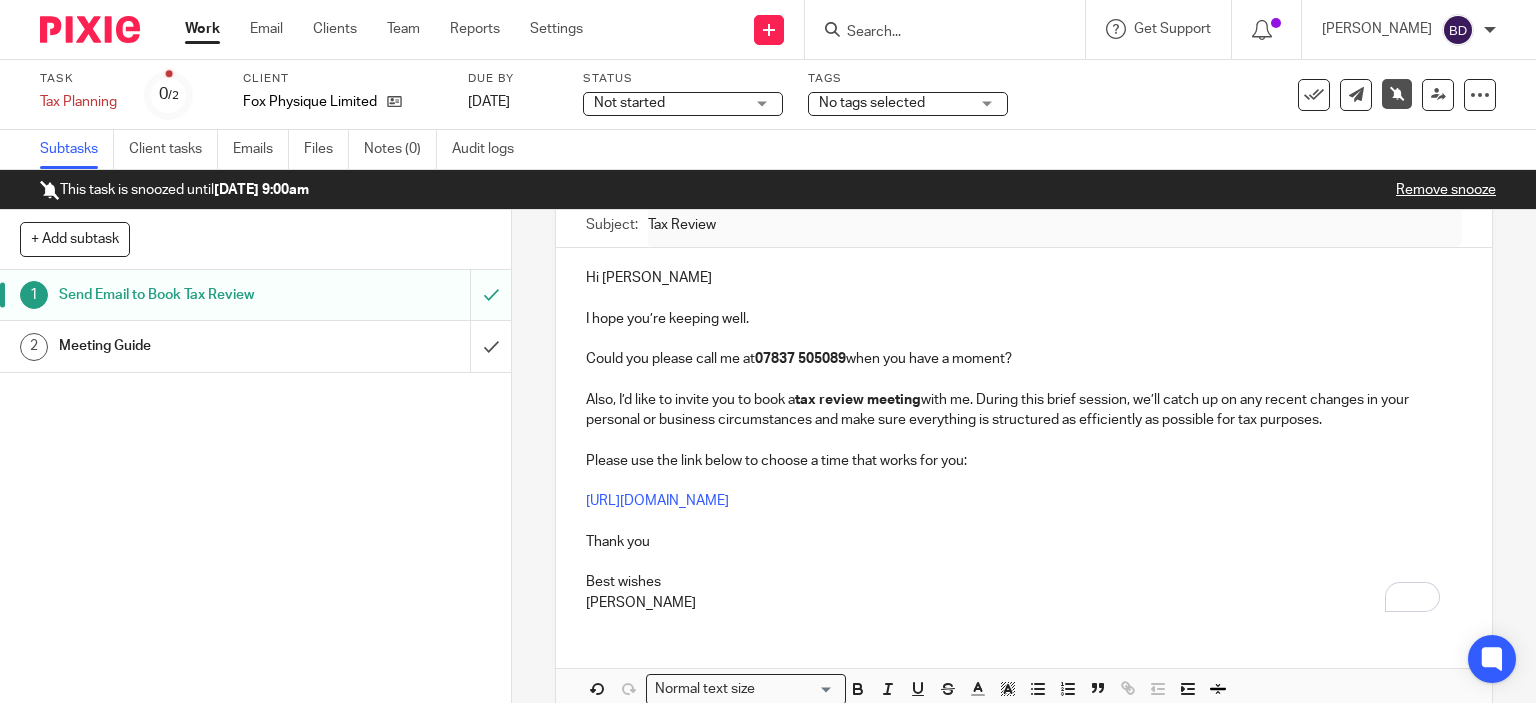 click at bounding box center [935, 33] 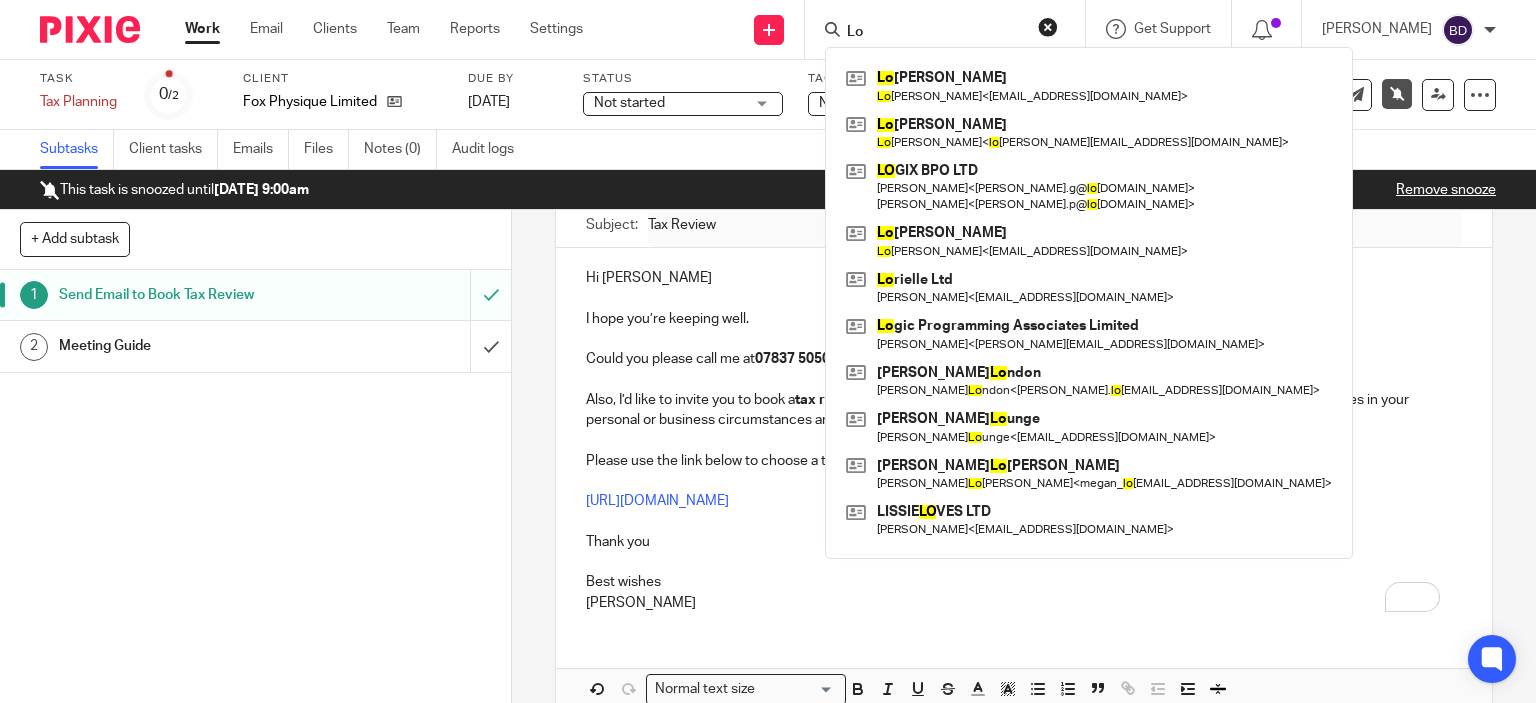 type on "L" 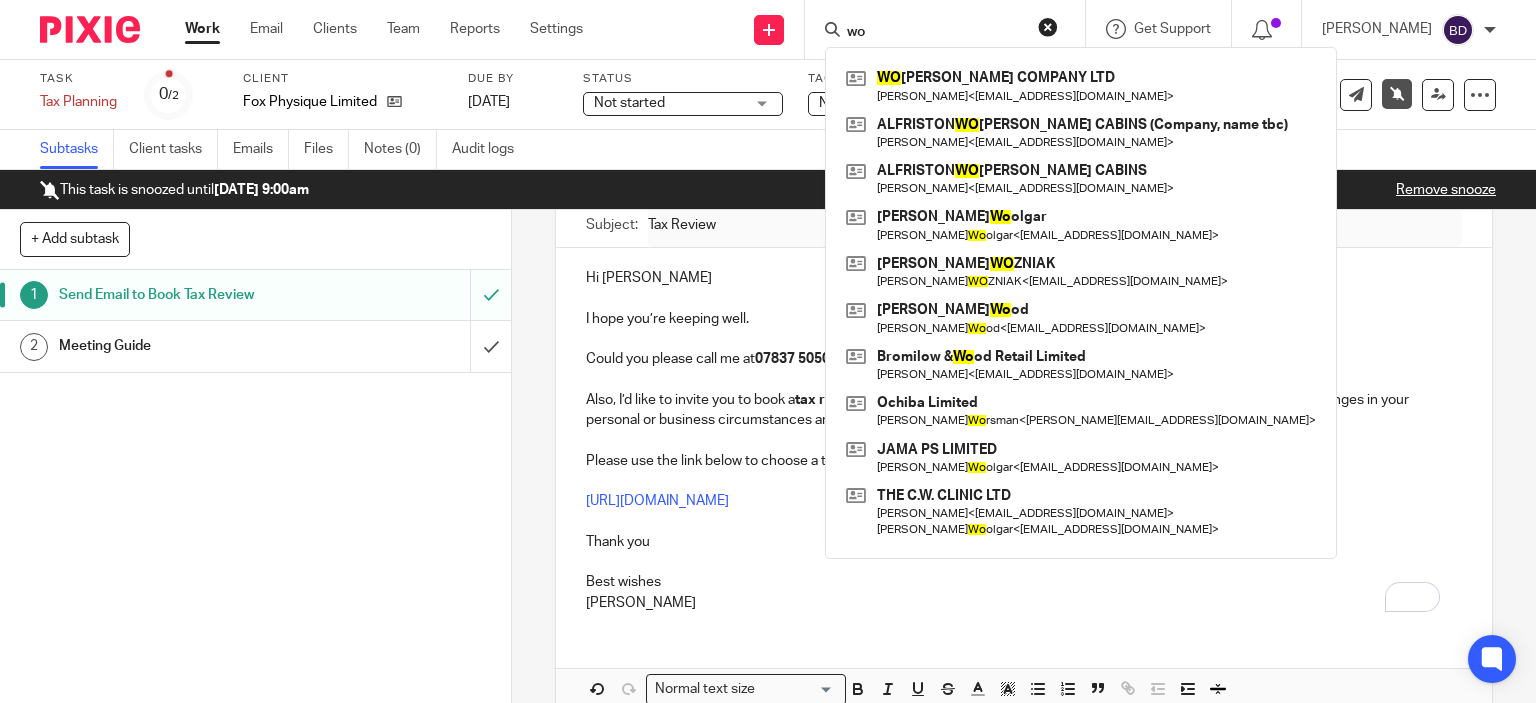 type on "w" 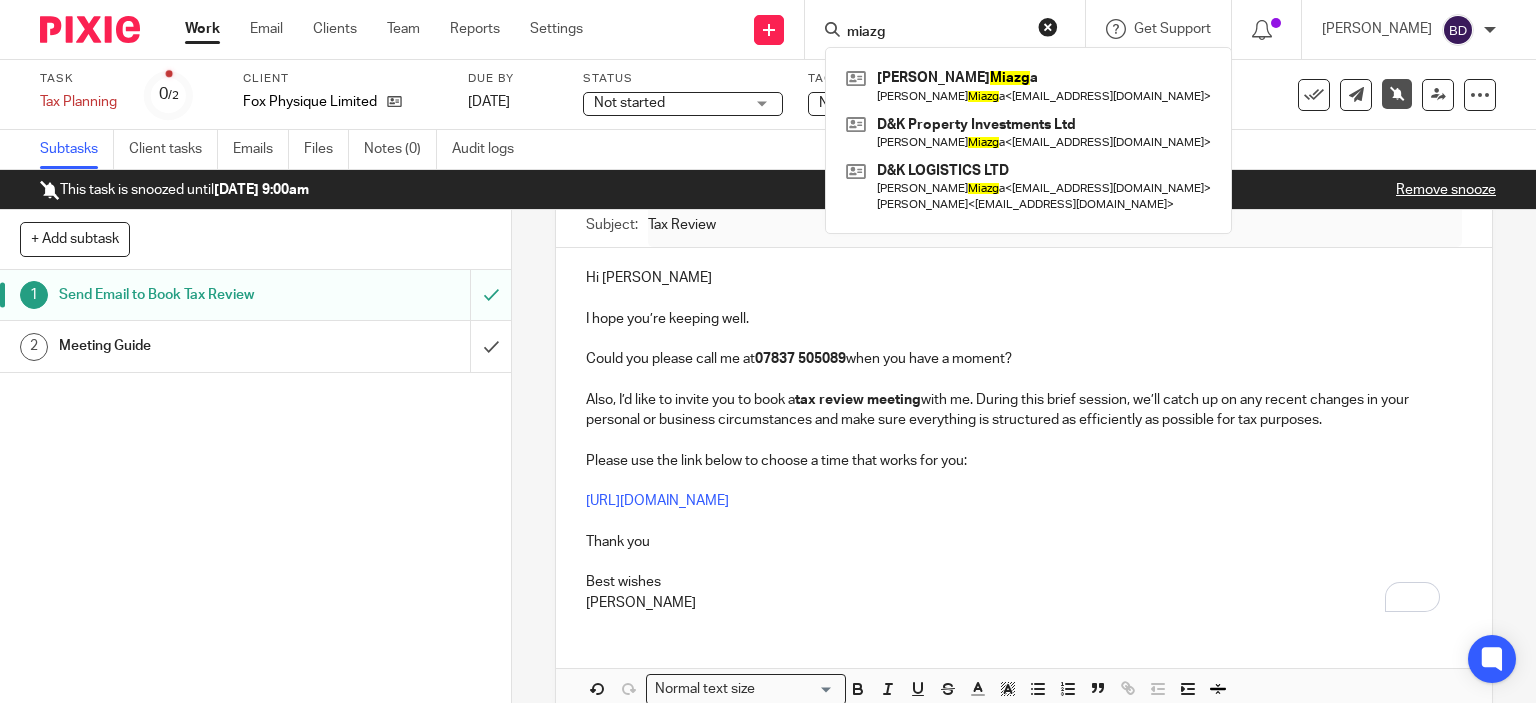 type on "miazg" 